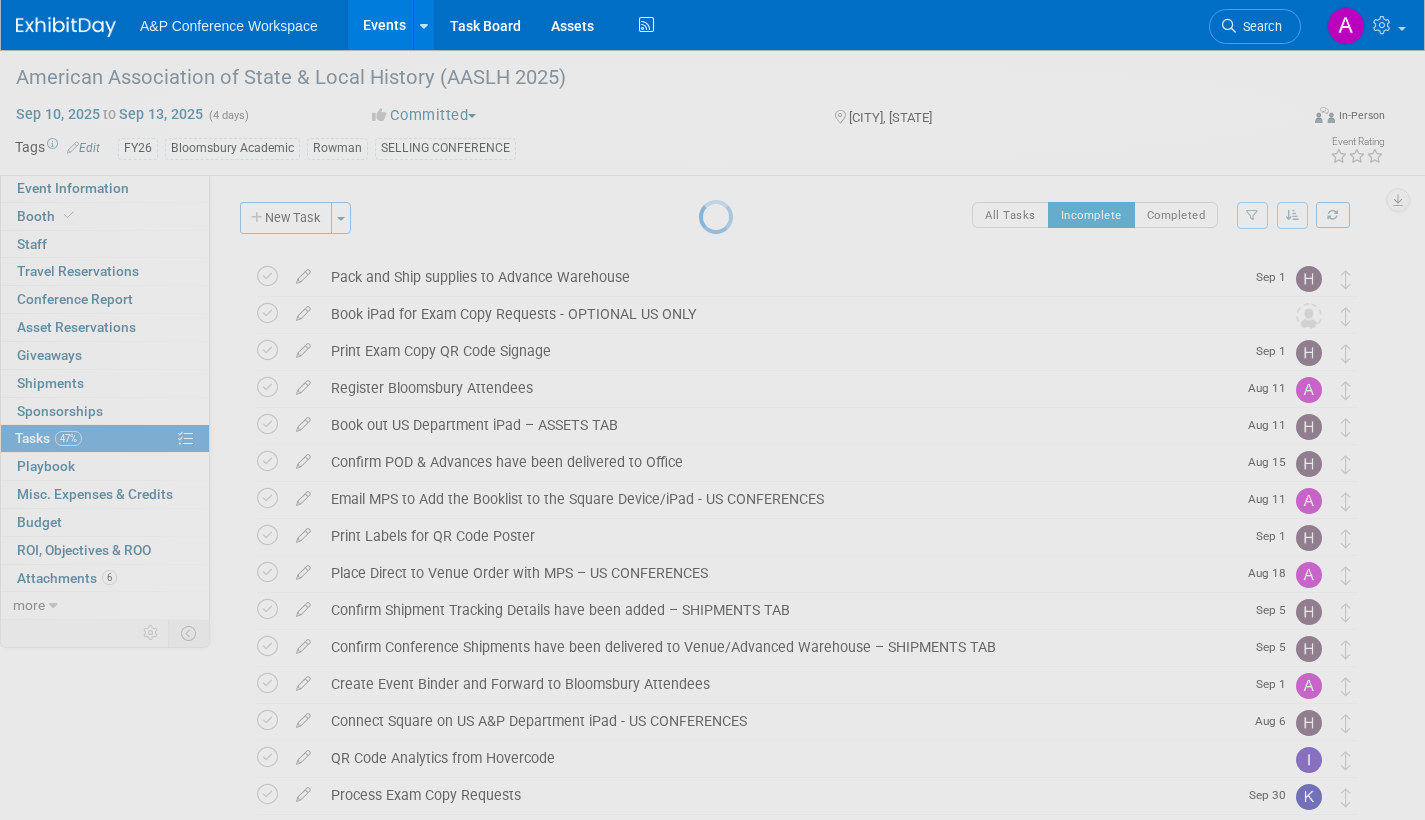 scroll, scrollTop: 0, scrollLeft: 0, axis: both 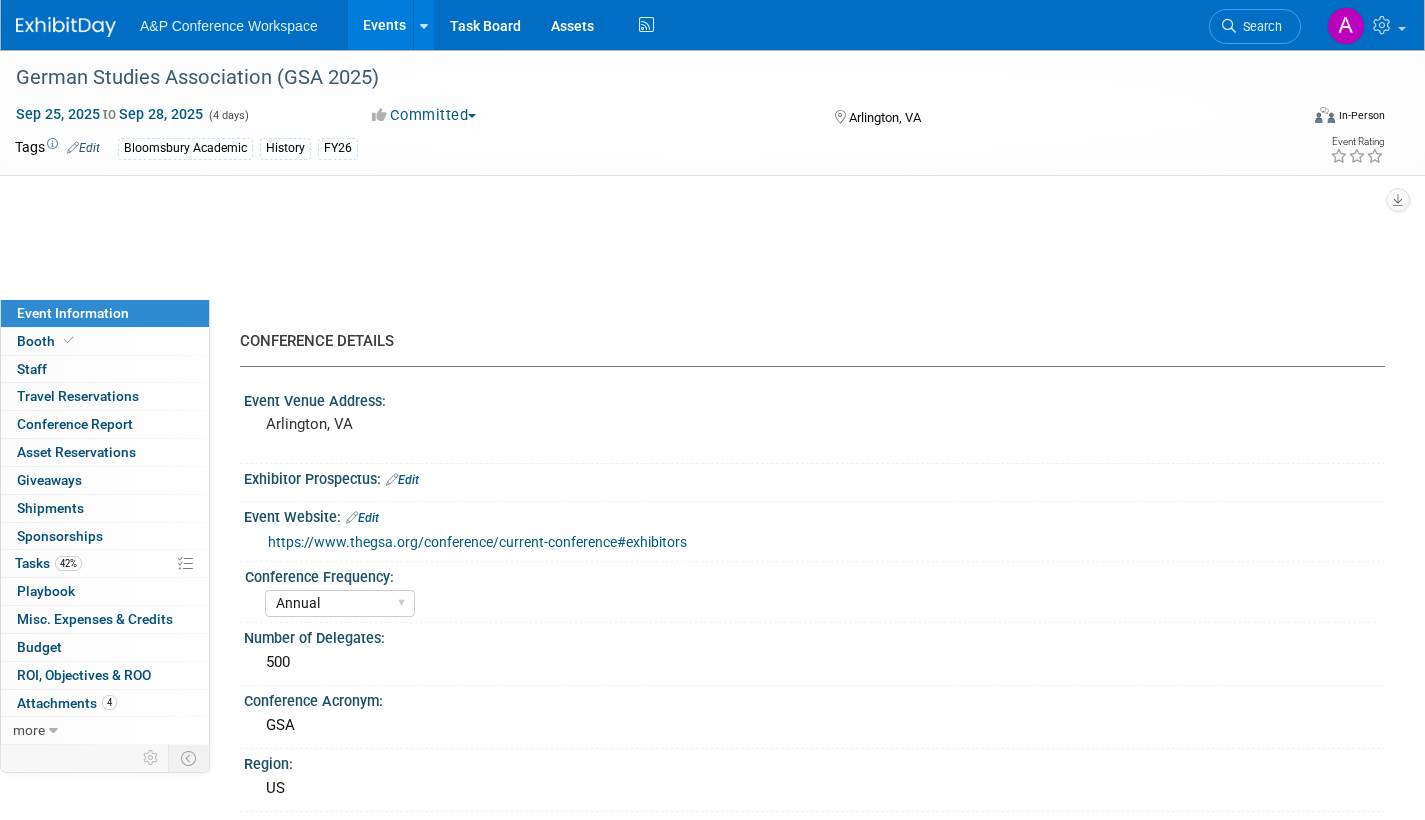 select on "Annual" 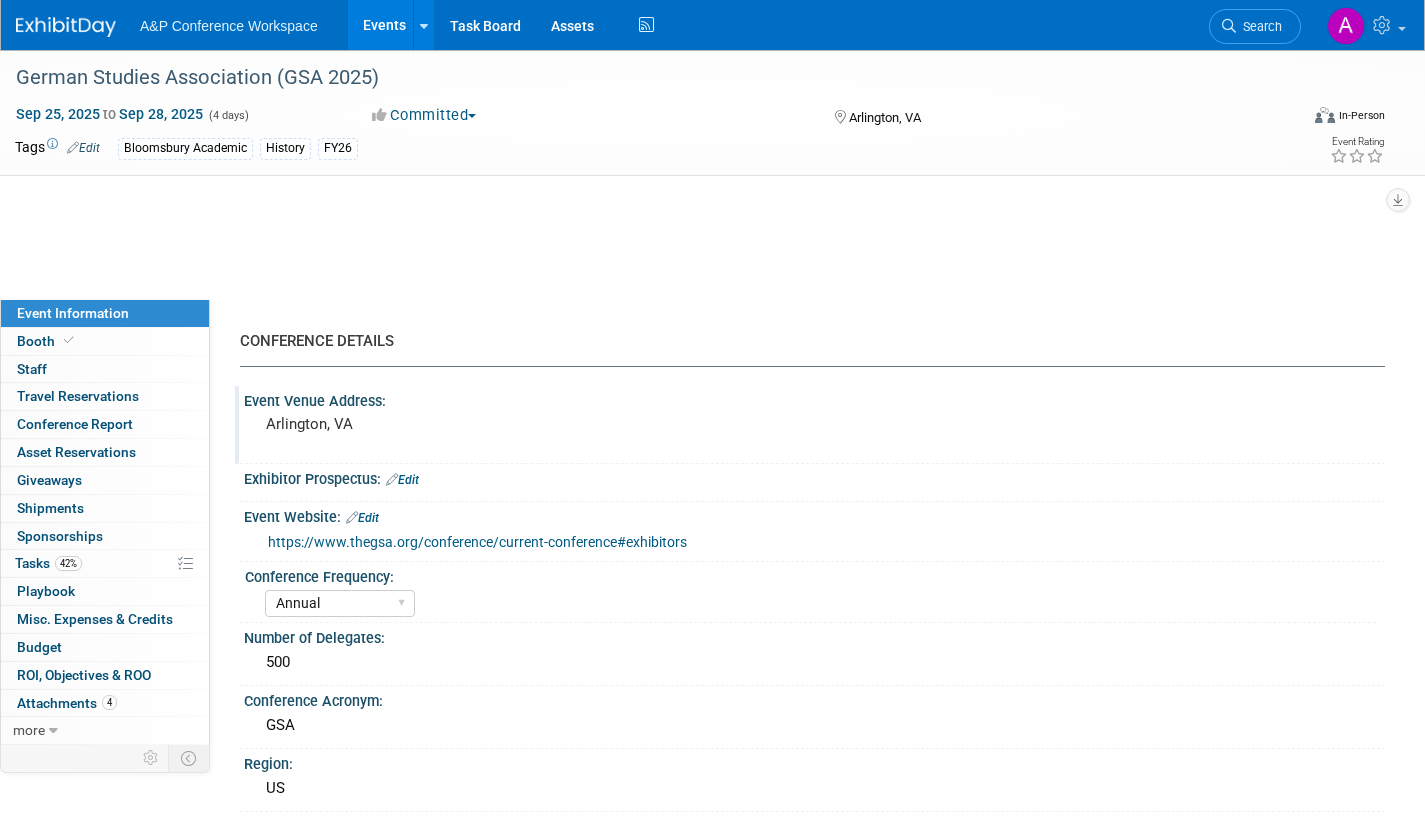 scroll, scrollTop: 0, scrollLeft: 0, axis: both 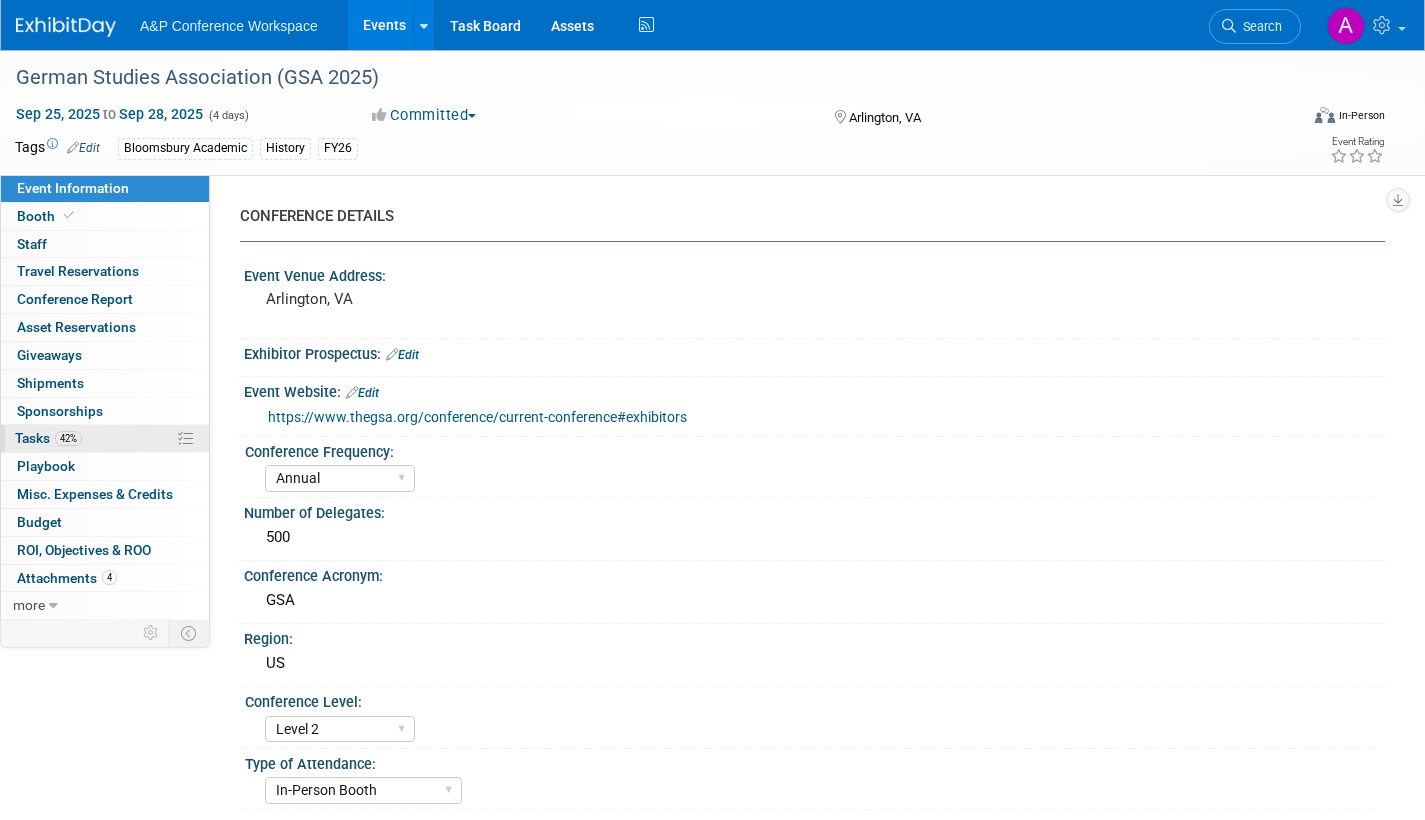 click on "42%
Tasks 42%" at bounding box center [105, 438] 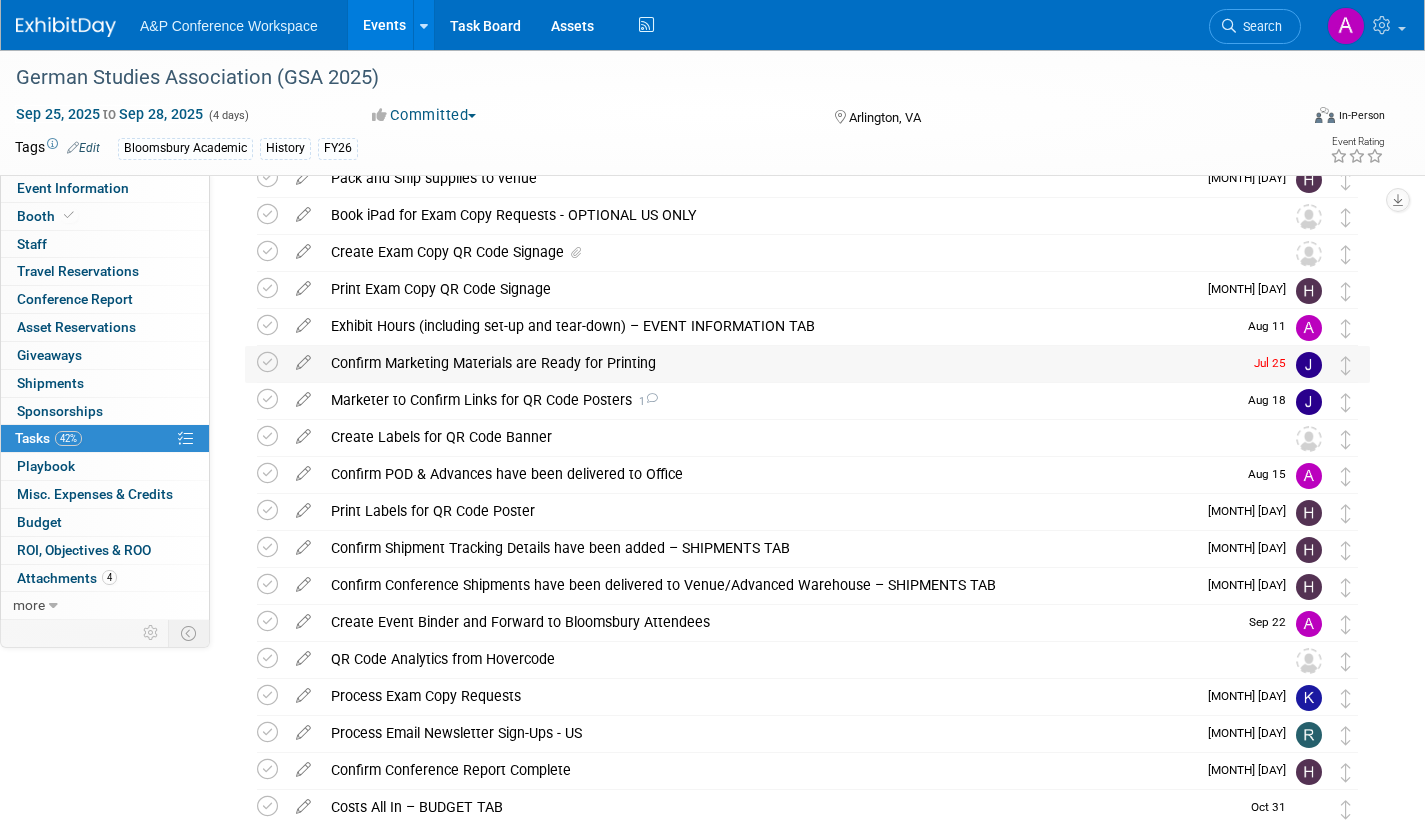 scroll, scrollTop: 0, scrollLeft: 0, axis: both 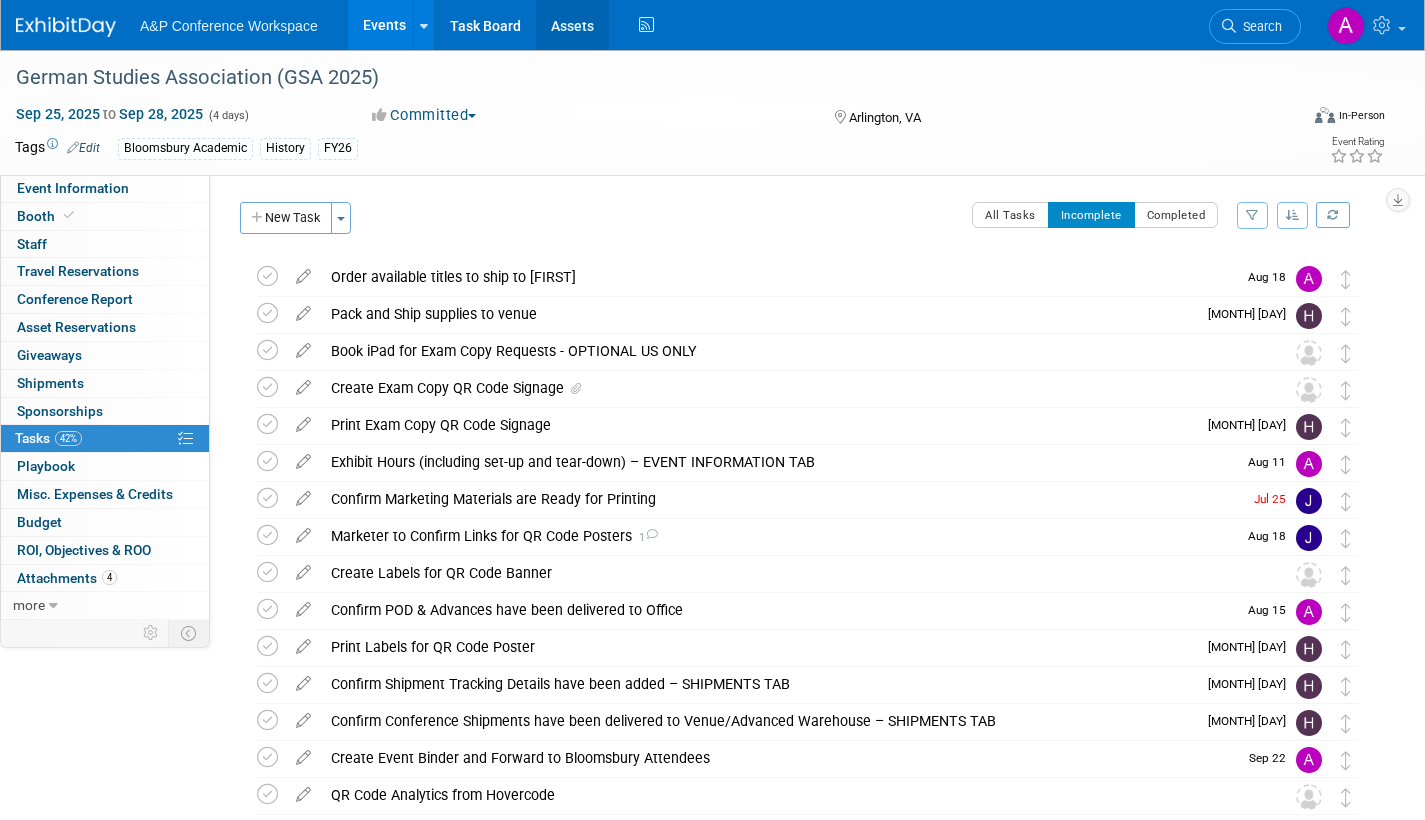 click on "Assets" at bounding box center [572, 25] 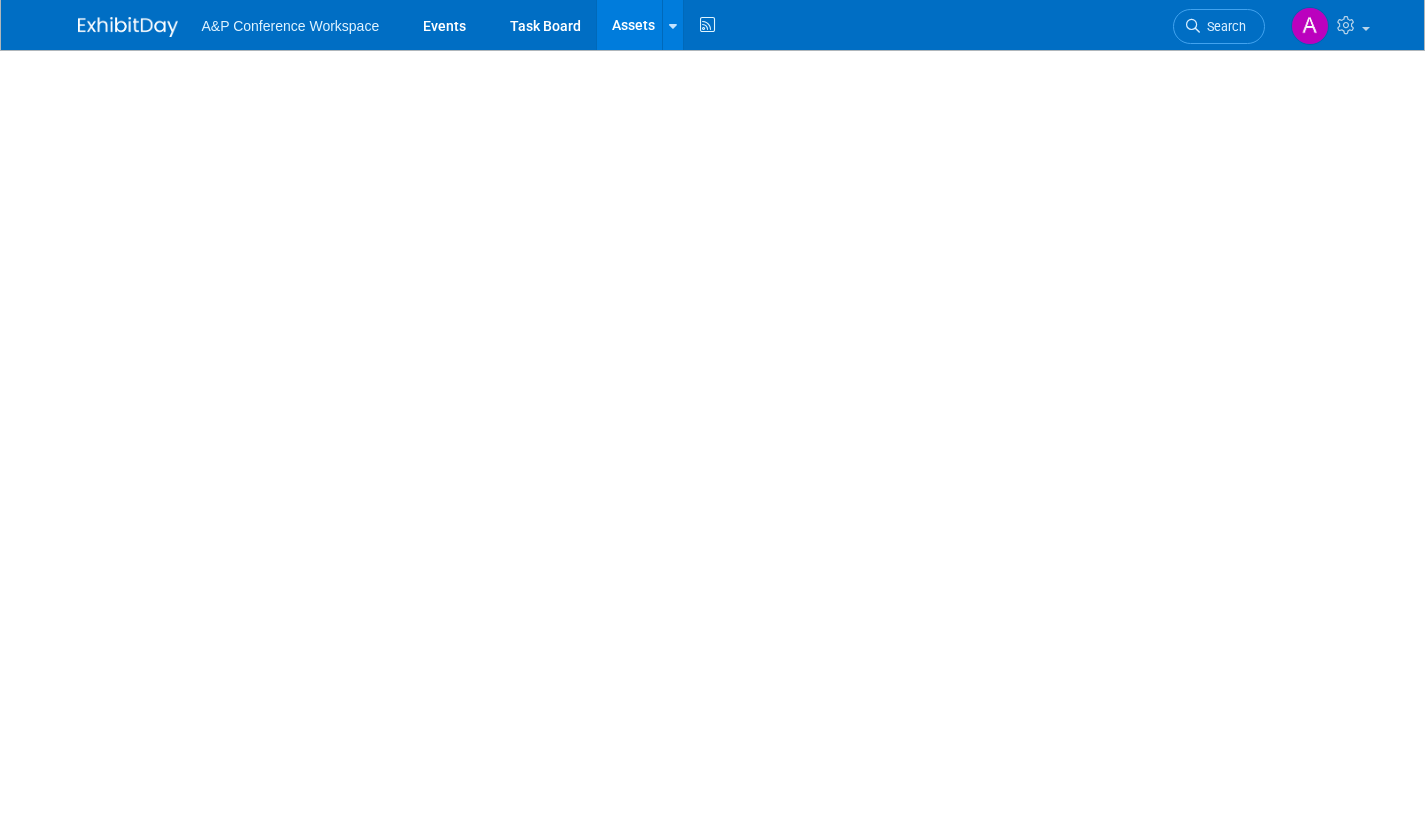scroll, scrollTop: 0, scrollLeft: 0, axis: both 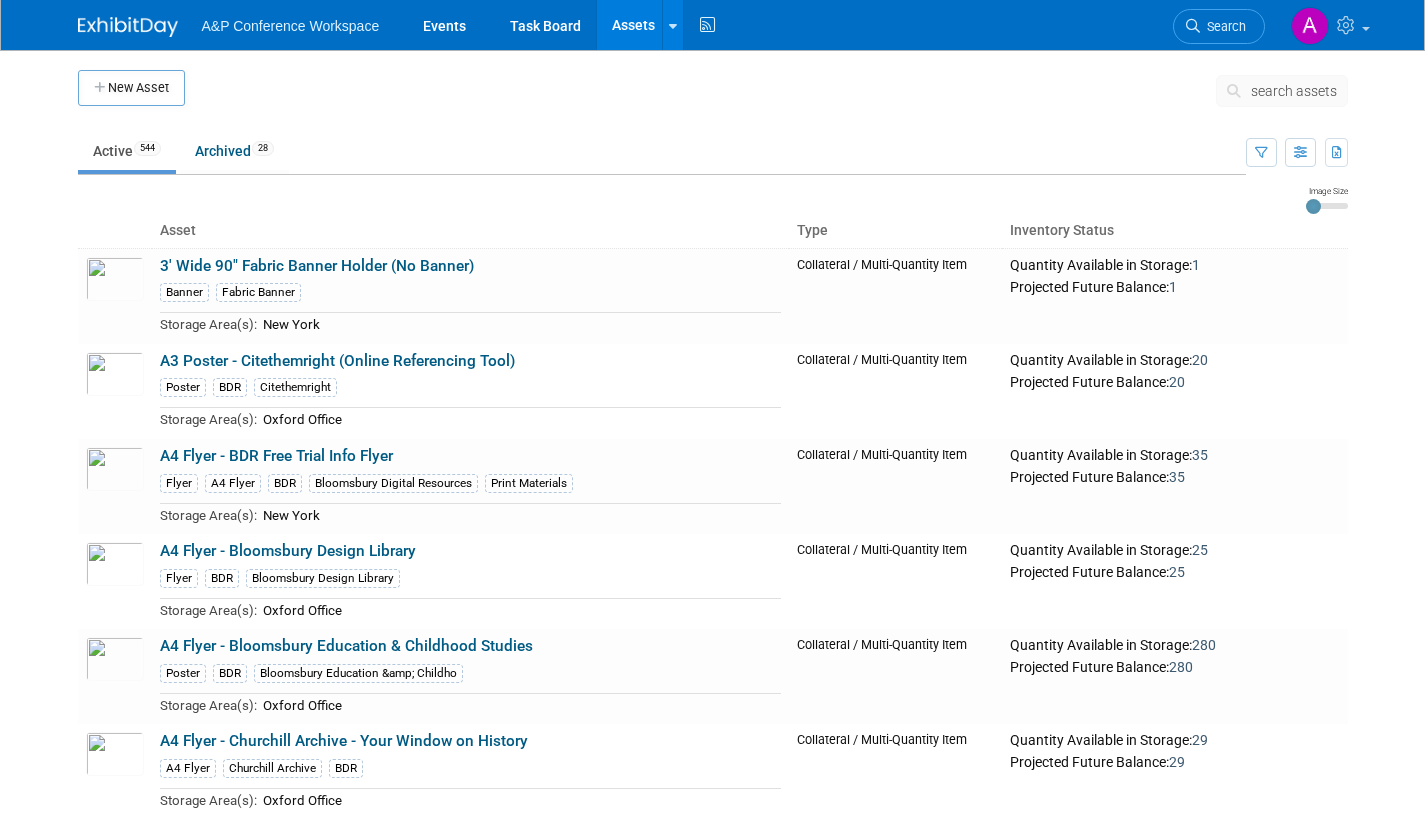 click on "search assets" at bounding box center (1294, 91) 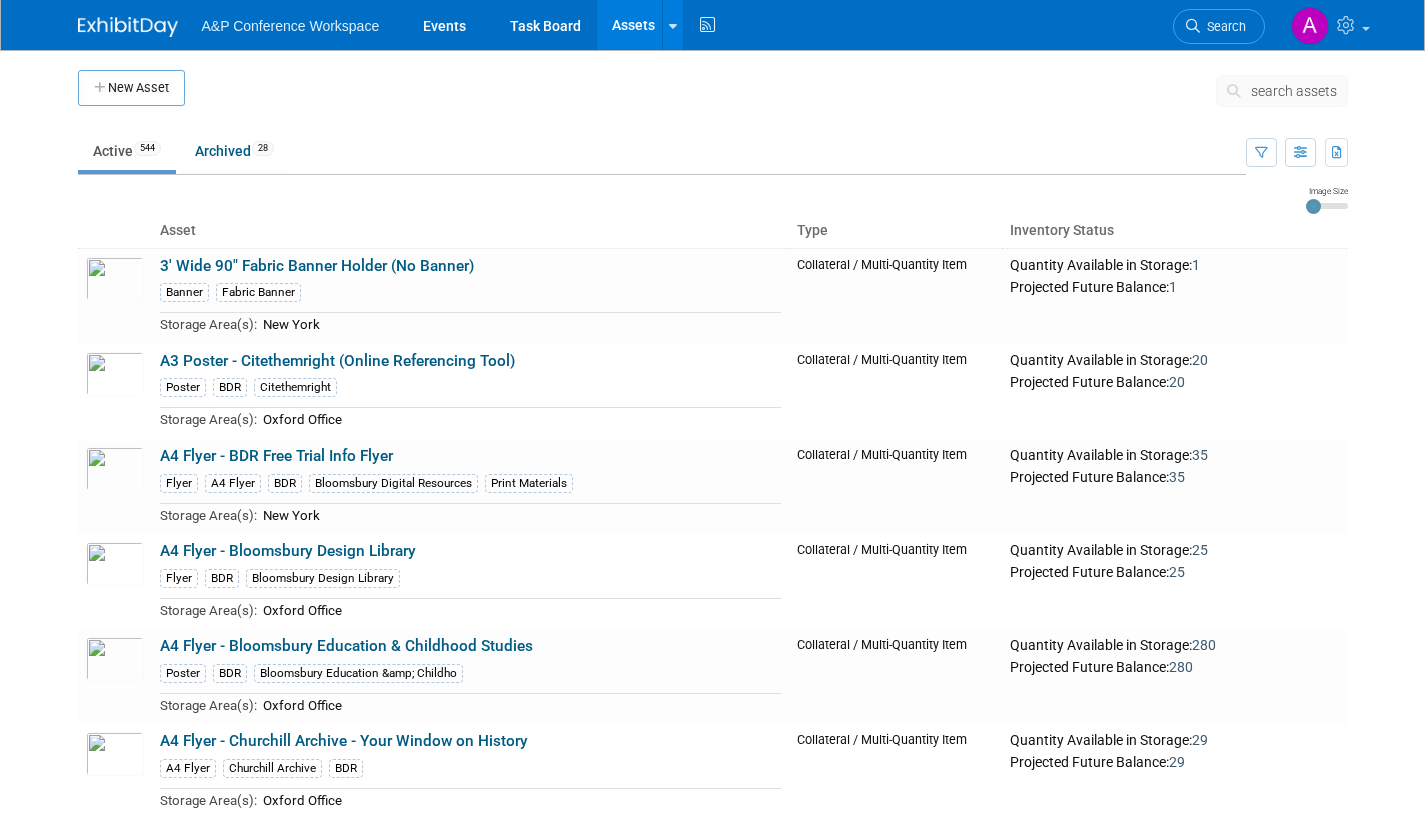 scroll, scrollTop: 0, scrollLeft: 0, axis: both 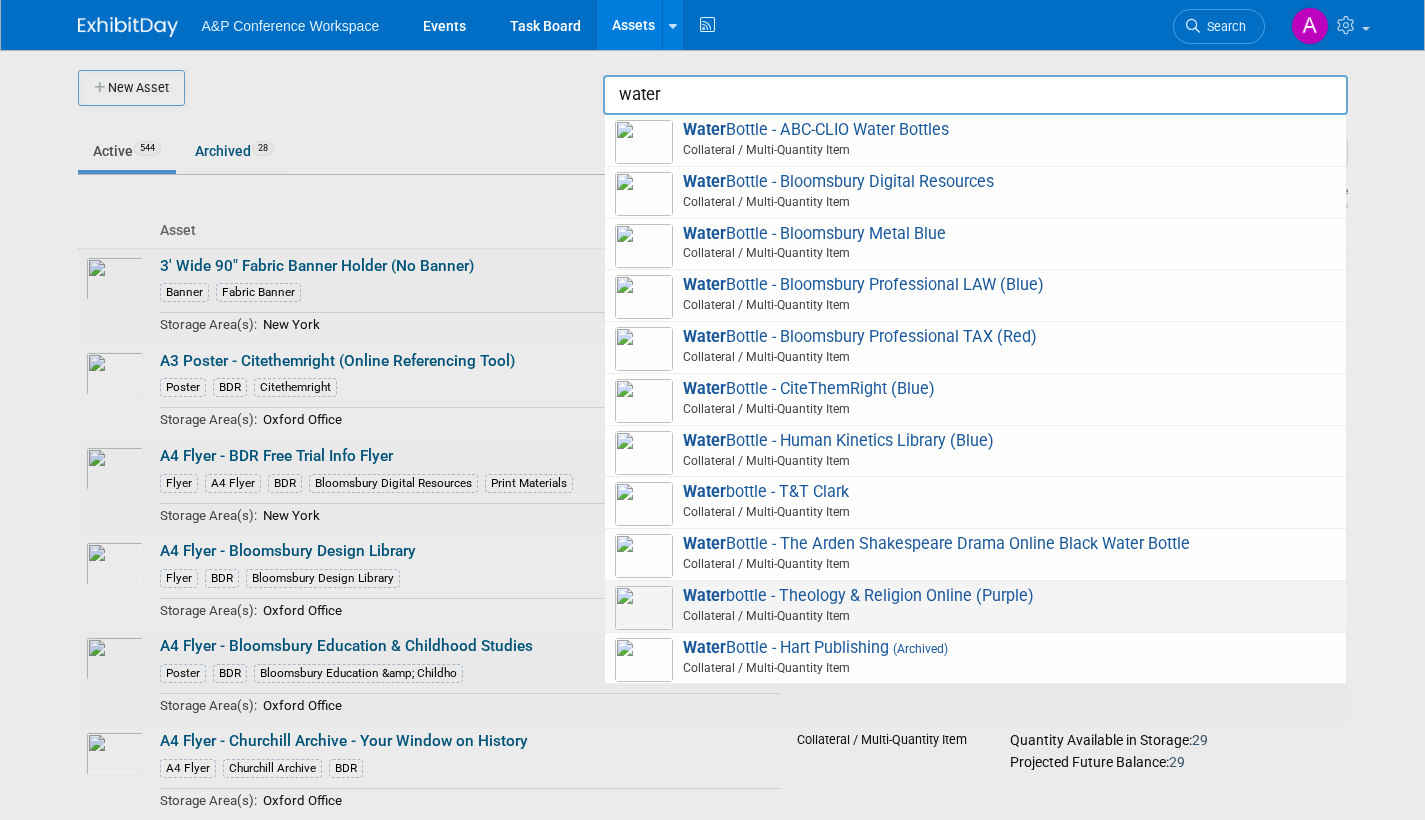 click on "Collateral / Multi-Quantity Item" at bounding box center [978, 616] 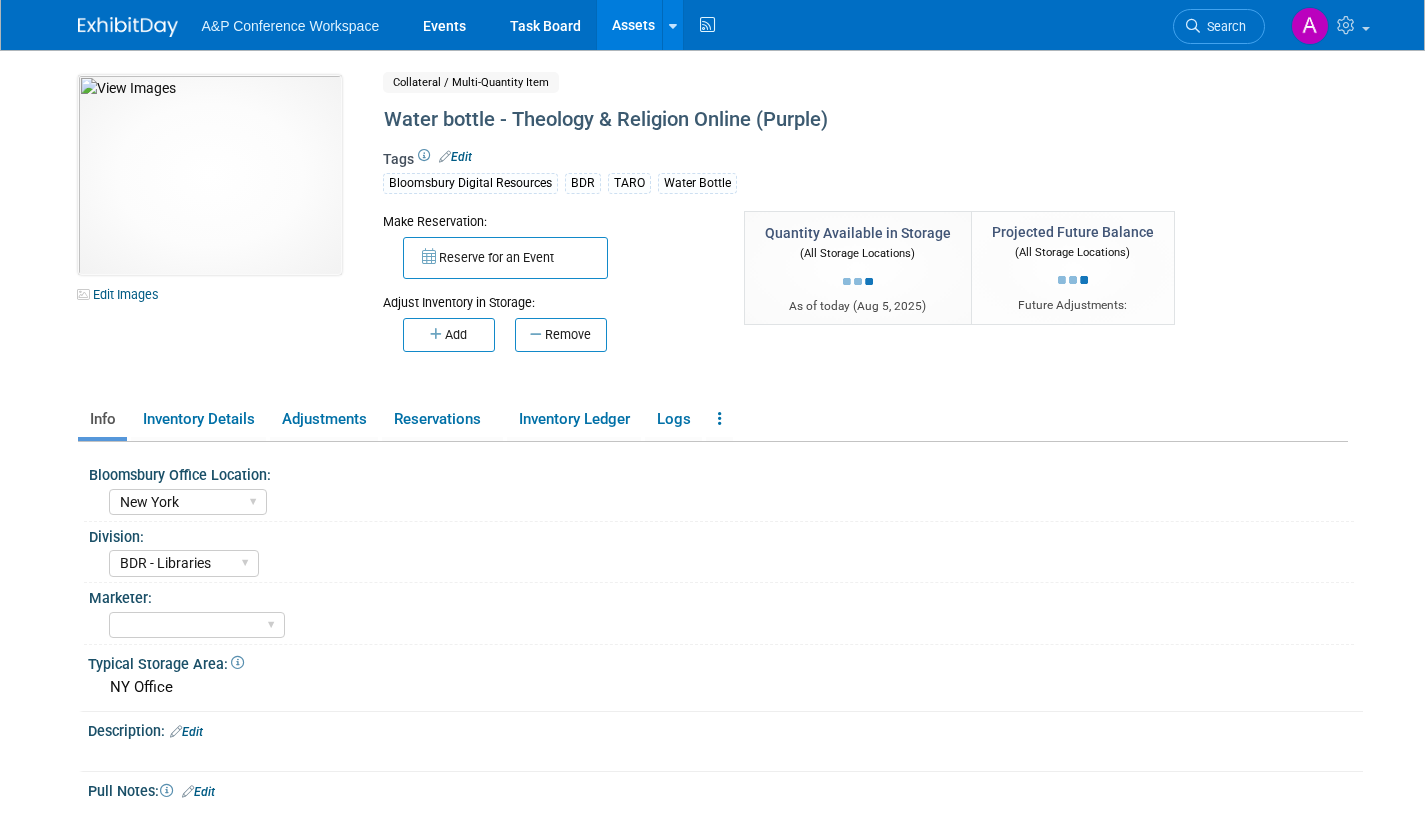 select on "New York" 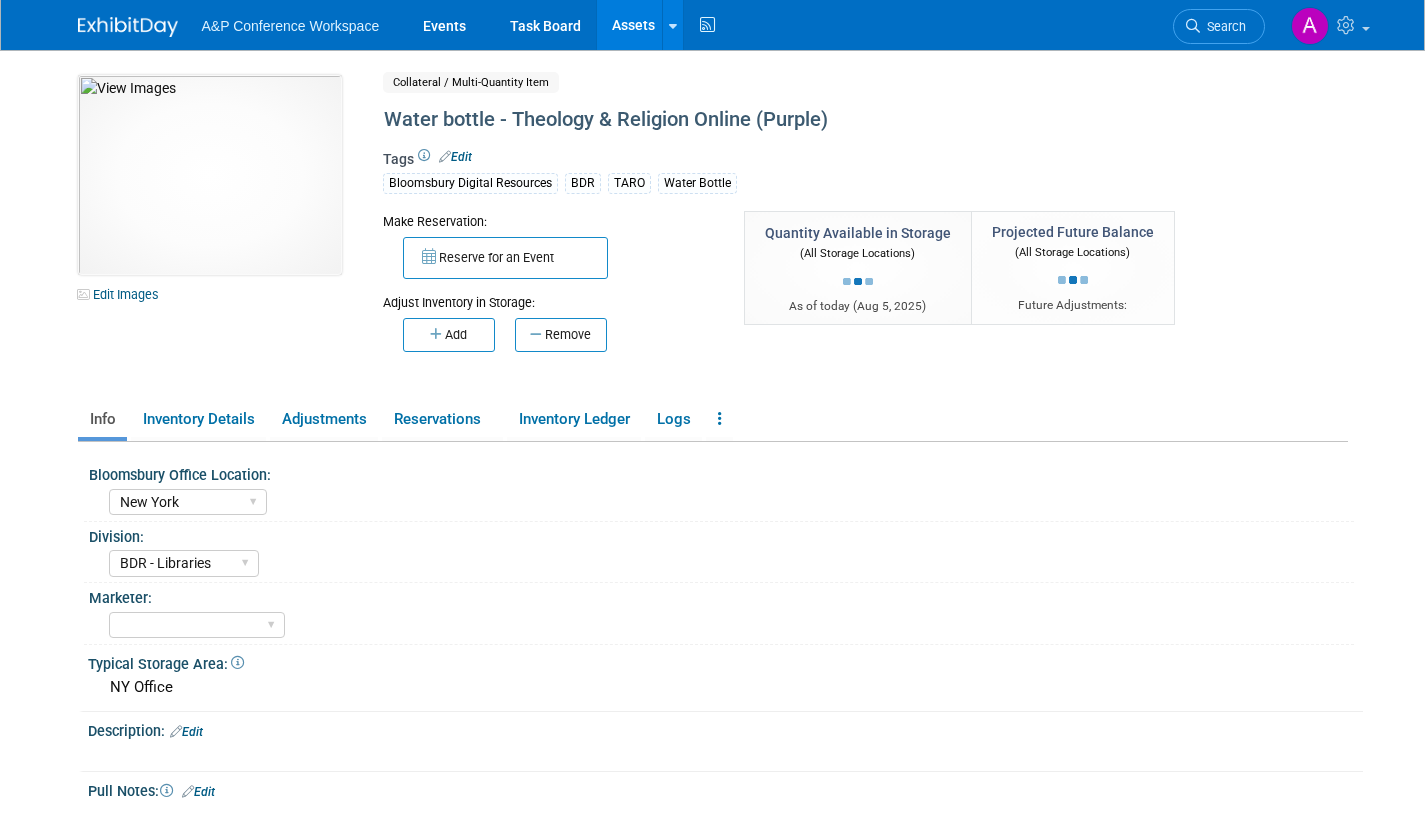 select on "BDR - Libraries" 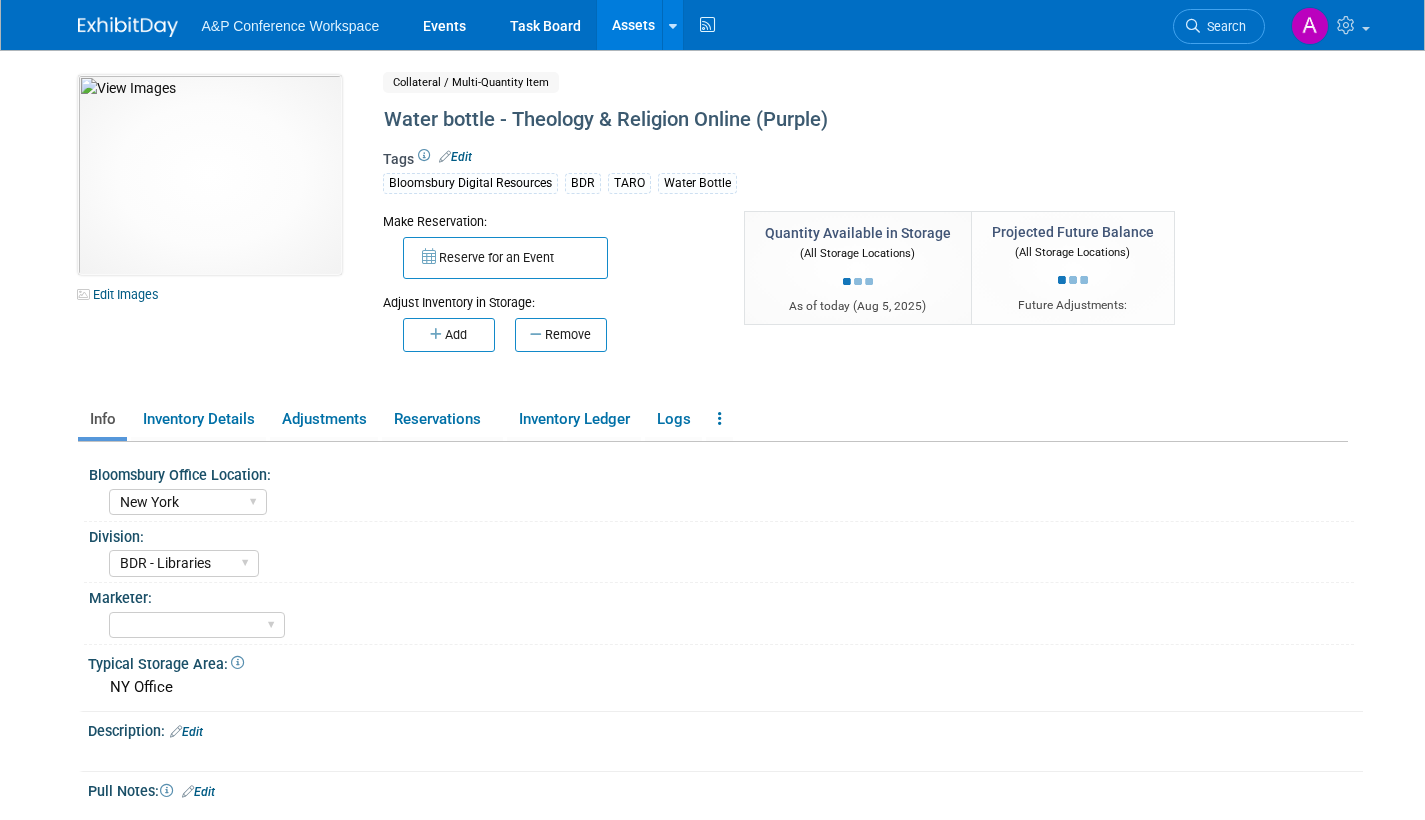 scroll, scrollTop: 0, scrollLeft: 0, axis: both 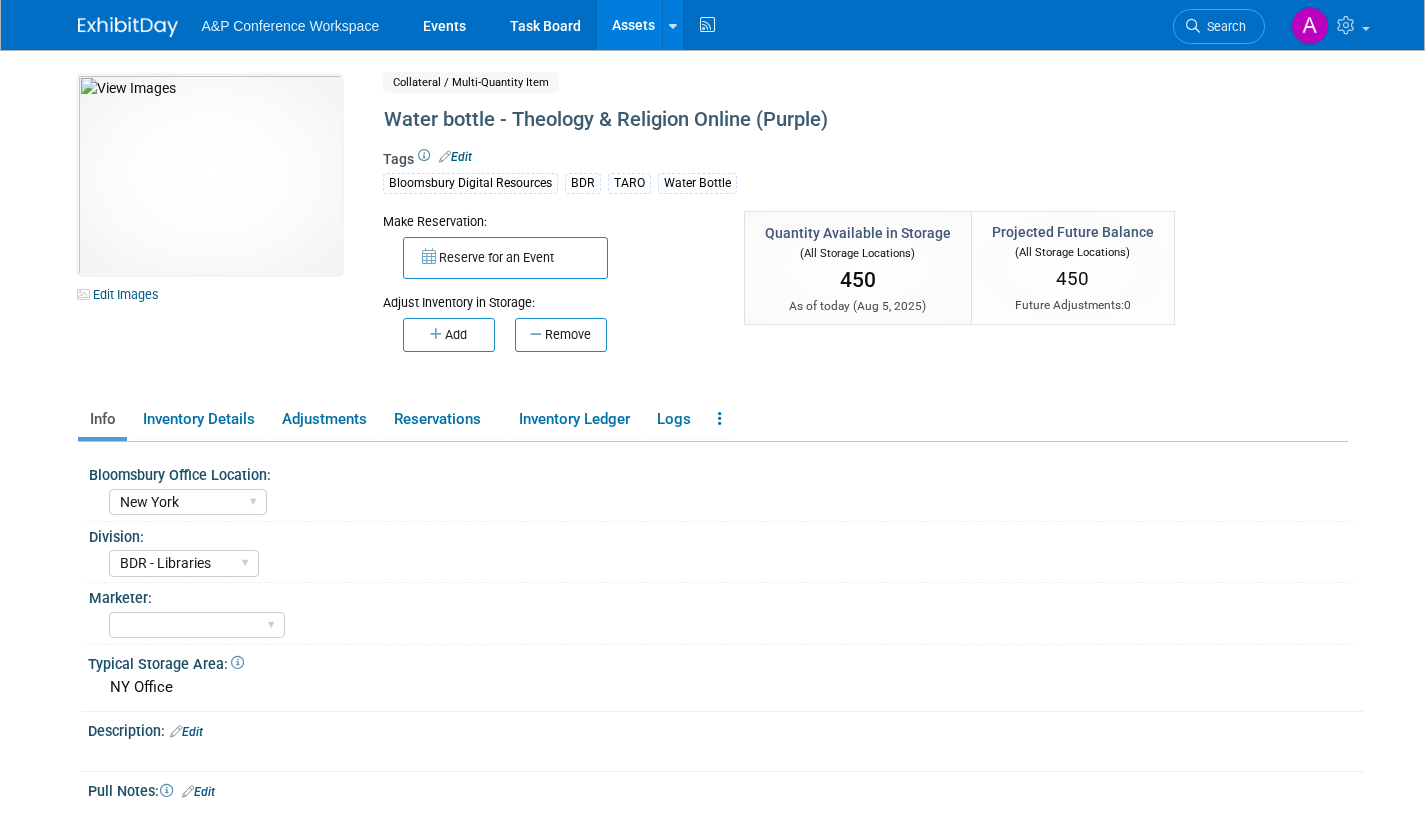 click on "Assets" at bounding box center [633, 25] 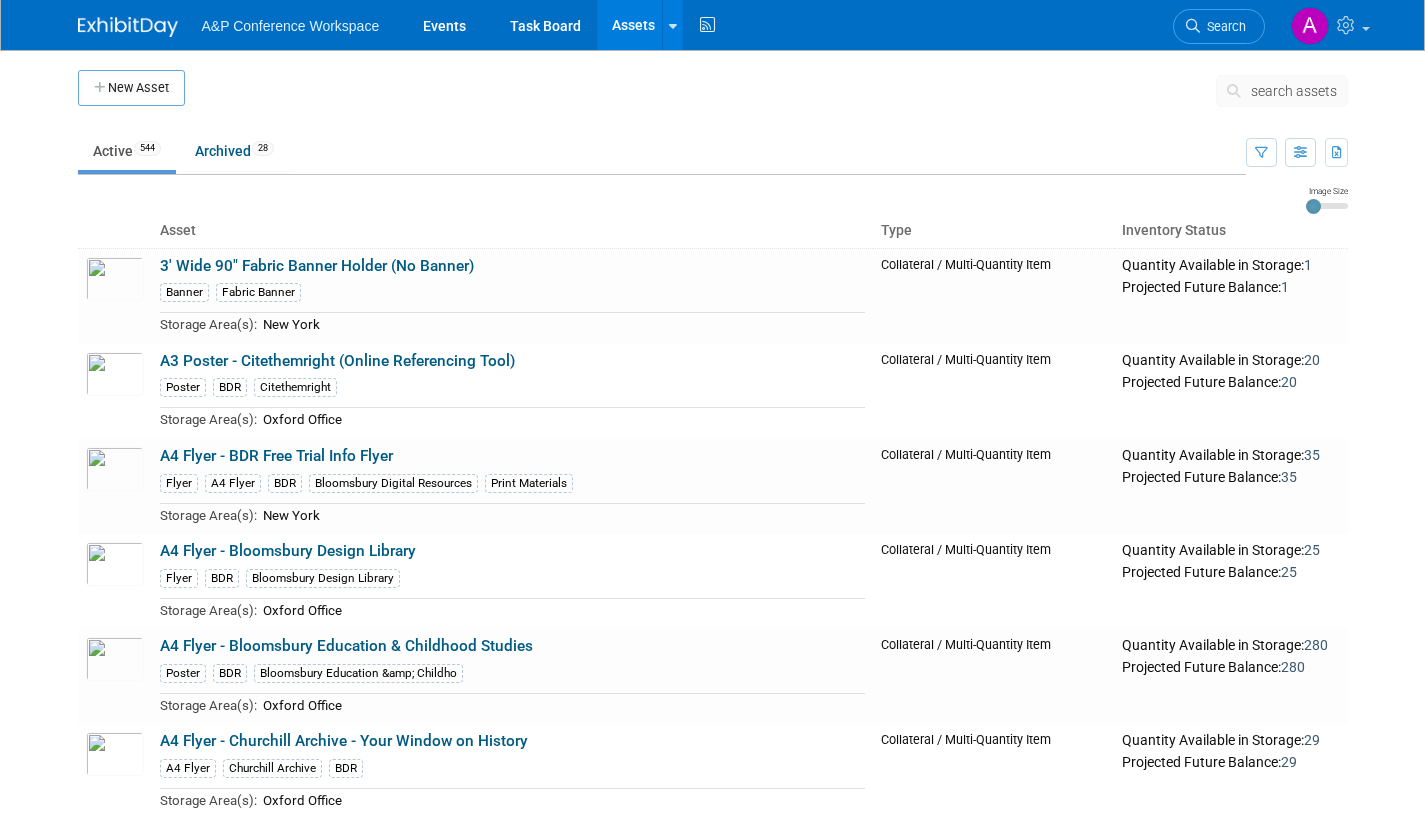 scroll, scrollTop: 0, scrollLeft: 0, axis: both 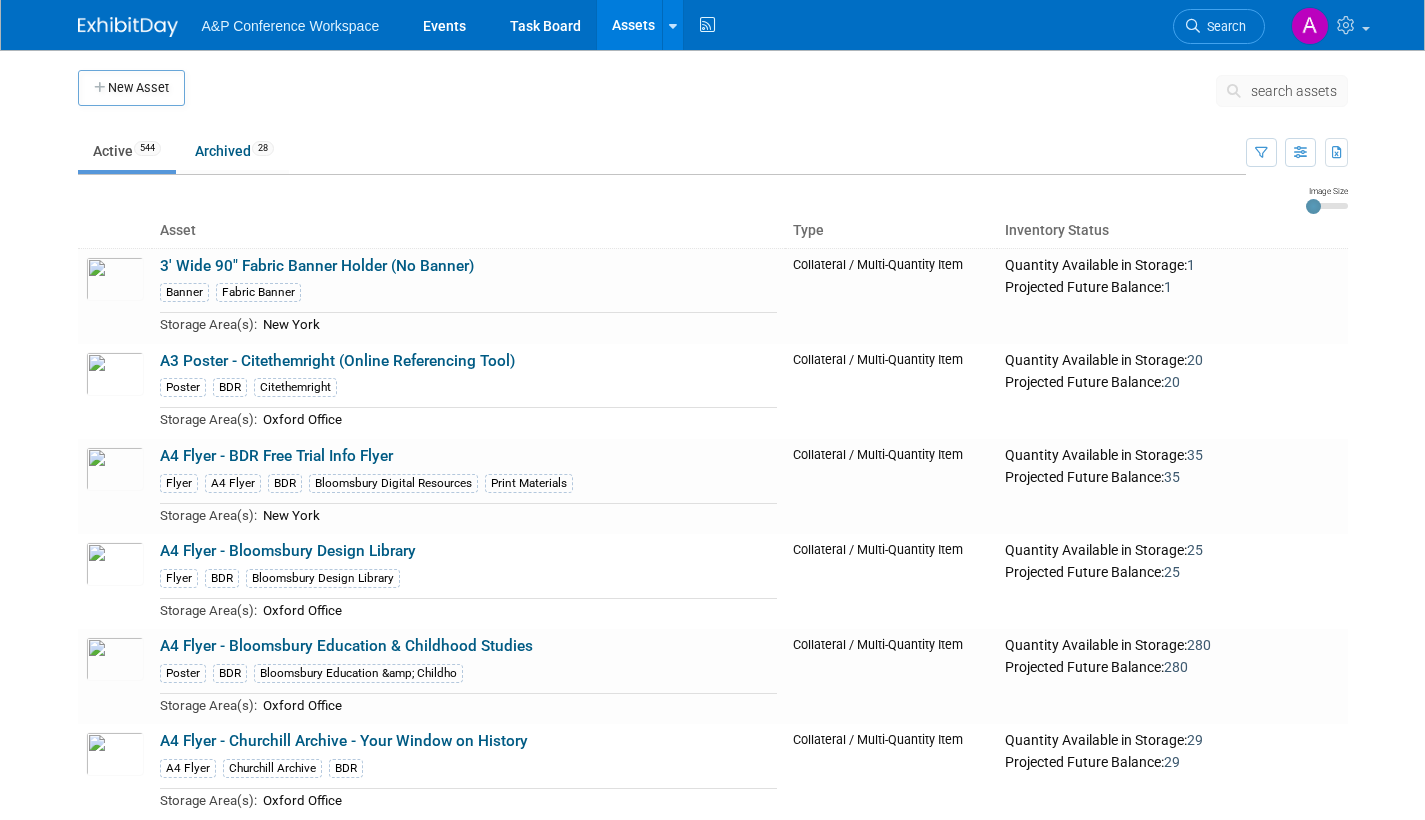click on "search assets" at bounding box center (1294, 91) 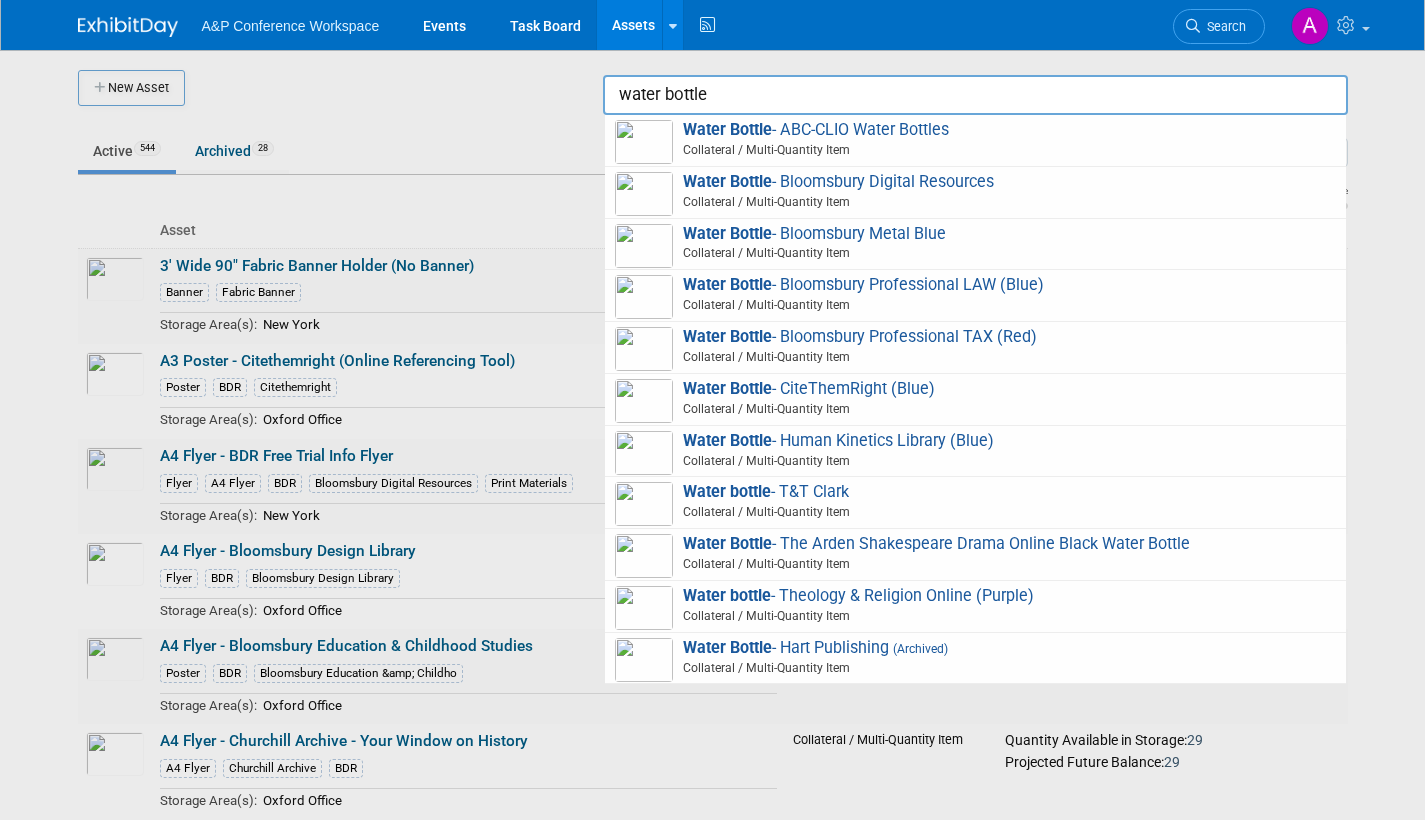 type on "water bottle" 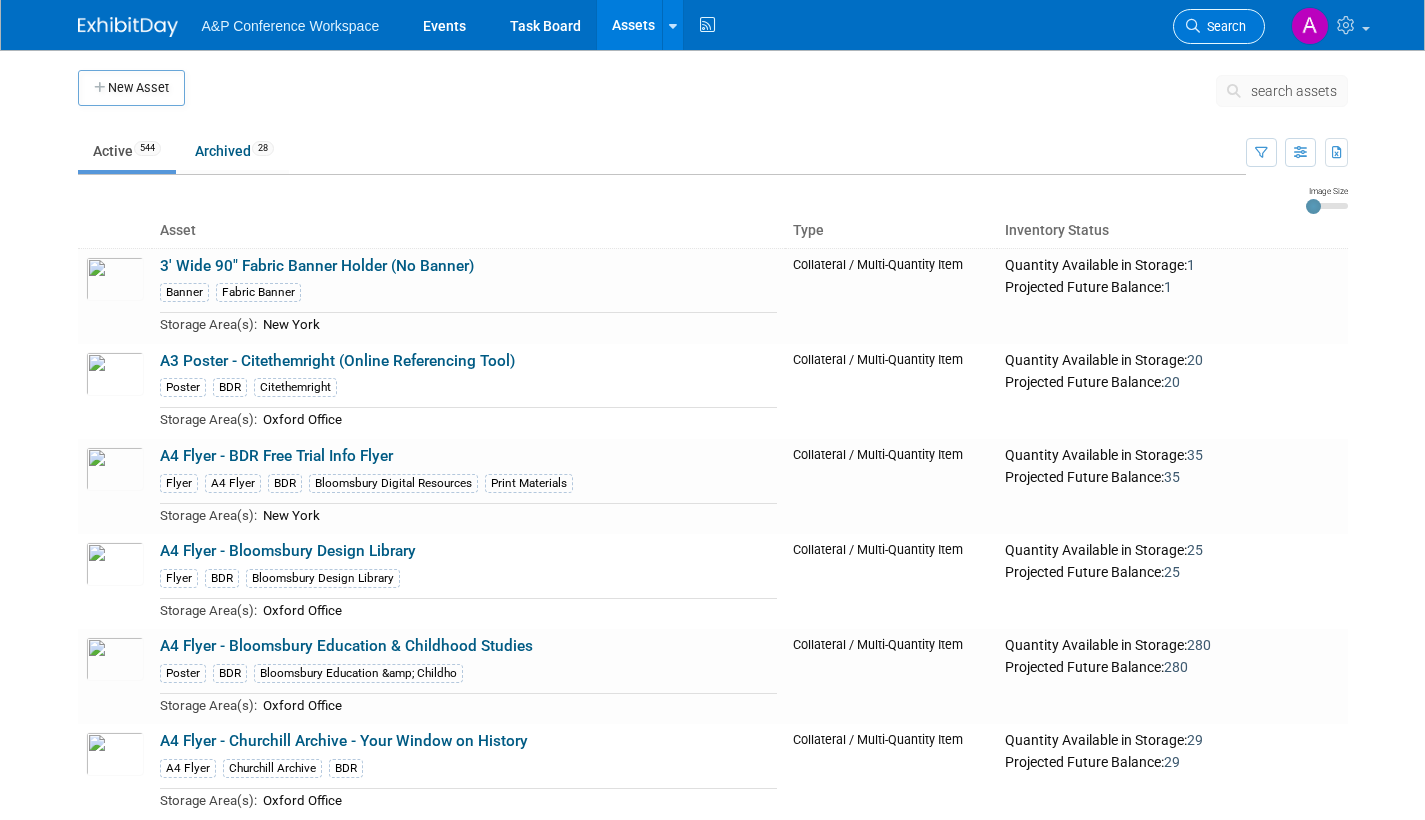 click on "Search" at bounding box center (1223, 26) 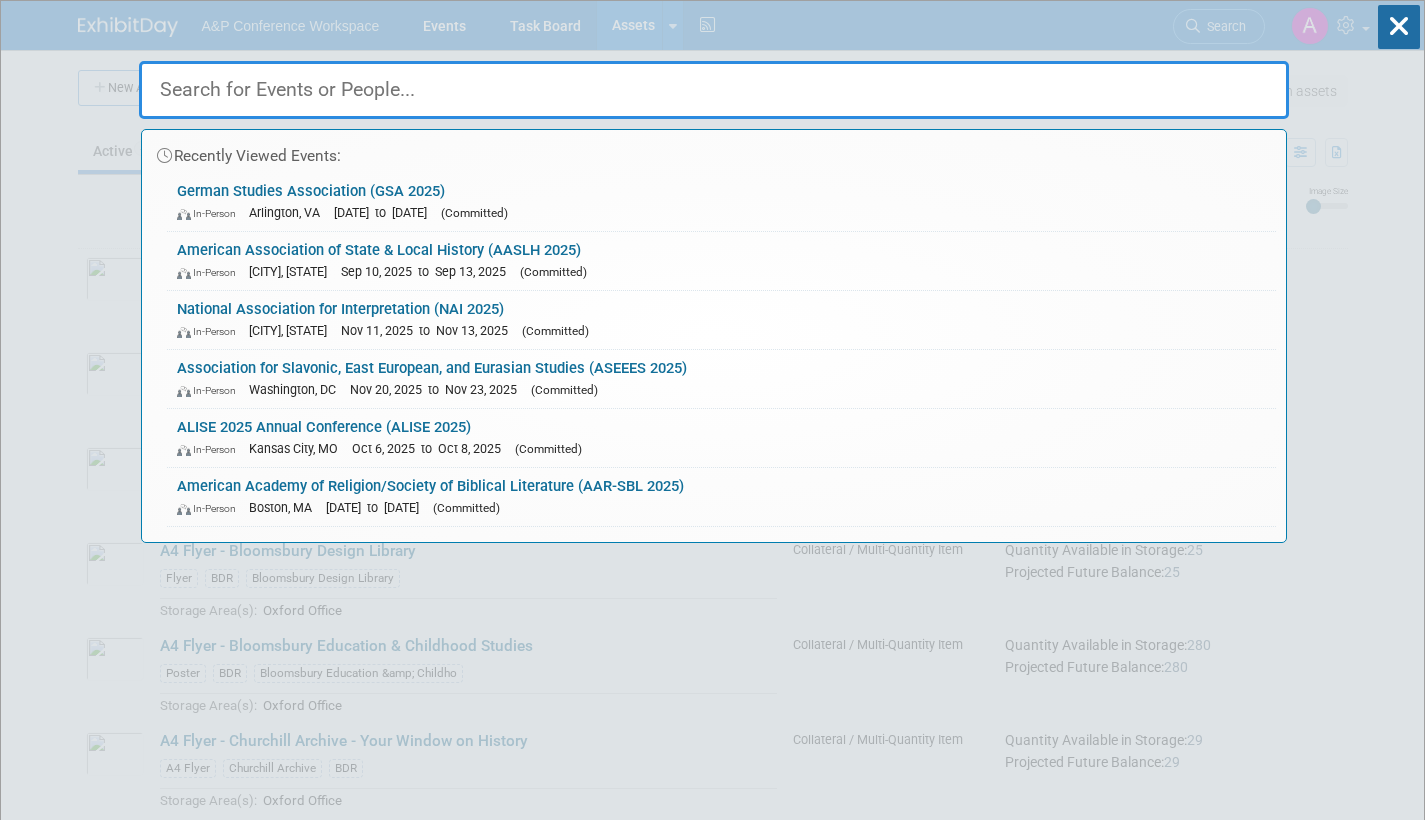 click on "Recently Viewed Events:
German Studies Association (GSA 2025)
In-Person
Arlington, VA
Sep 25, 2025 &nbsp;to&nbsp; Sep 28, 2025
(Committed)
American Association of State &nbsp;& Local History (AASLH 2025)
In-Person
Cincinnati, OH
Sep 10, 2025 &nbsp;to&nbsp; Sep 13, 2025
(Committed)
National Association for Interpretation (NAI 2025)
In-Person
Virginia Beach, VA
Nov 11, 2025 &nbsp;to&nbsp; Nov 13, 2025
(Committed)
Association for Slavonic, East European, and Eurasian Studies (ASEEES 2025)
In-Person
Washington, DC
Nov 20, 2025 &nbsp;to&nbsp; Nov 23, 2025
(Committed)
ALISE 2025 Annual Conference (ALISE 2025)
In-Person
Kansas City, MO
Oct 6, 2025 &nbsp;to&nbsp; Oct 8, 2025
(Committed)
American Academy of Religion/Society of Biblical Literature (AAR-SBL 2025)
In-Person
Boston, MA
Nov 22, 2025 &nbsp;to&nbsp; Nov 25, 2025
(Committed)
No match found..." at bounding box center (712, 4000) 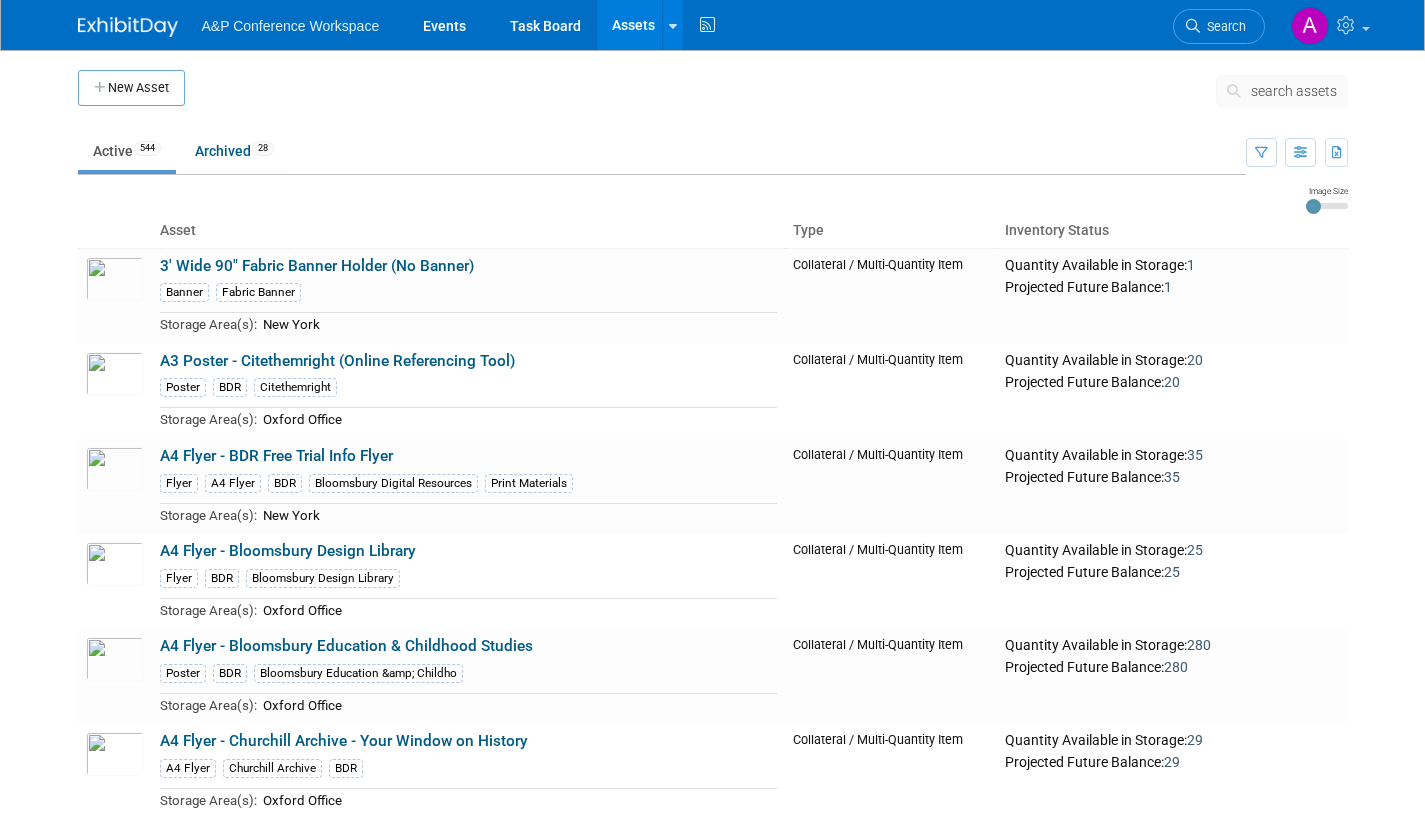 click at bounding box center (1237, 91) 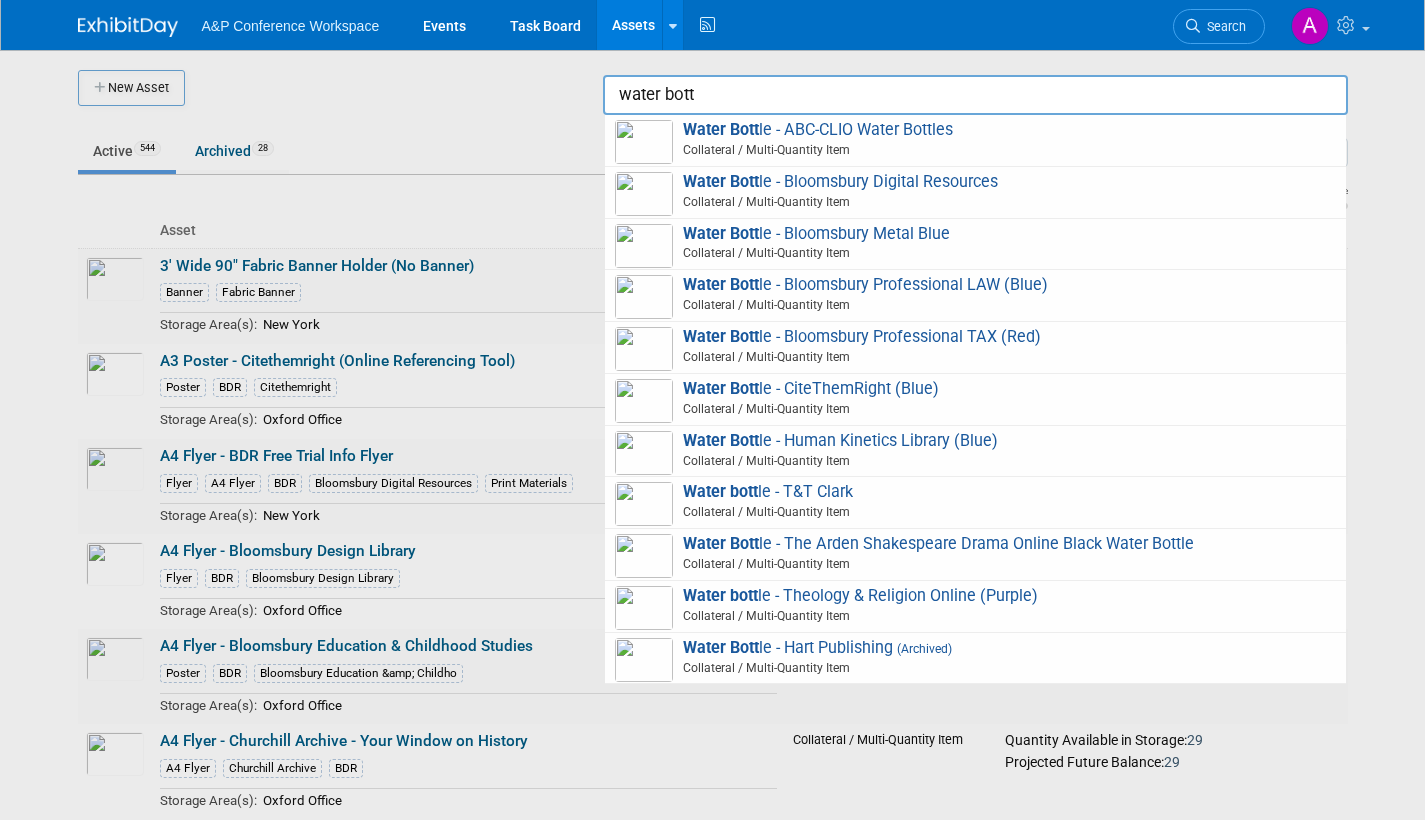 type on "water bott" 